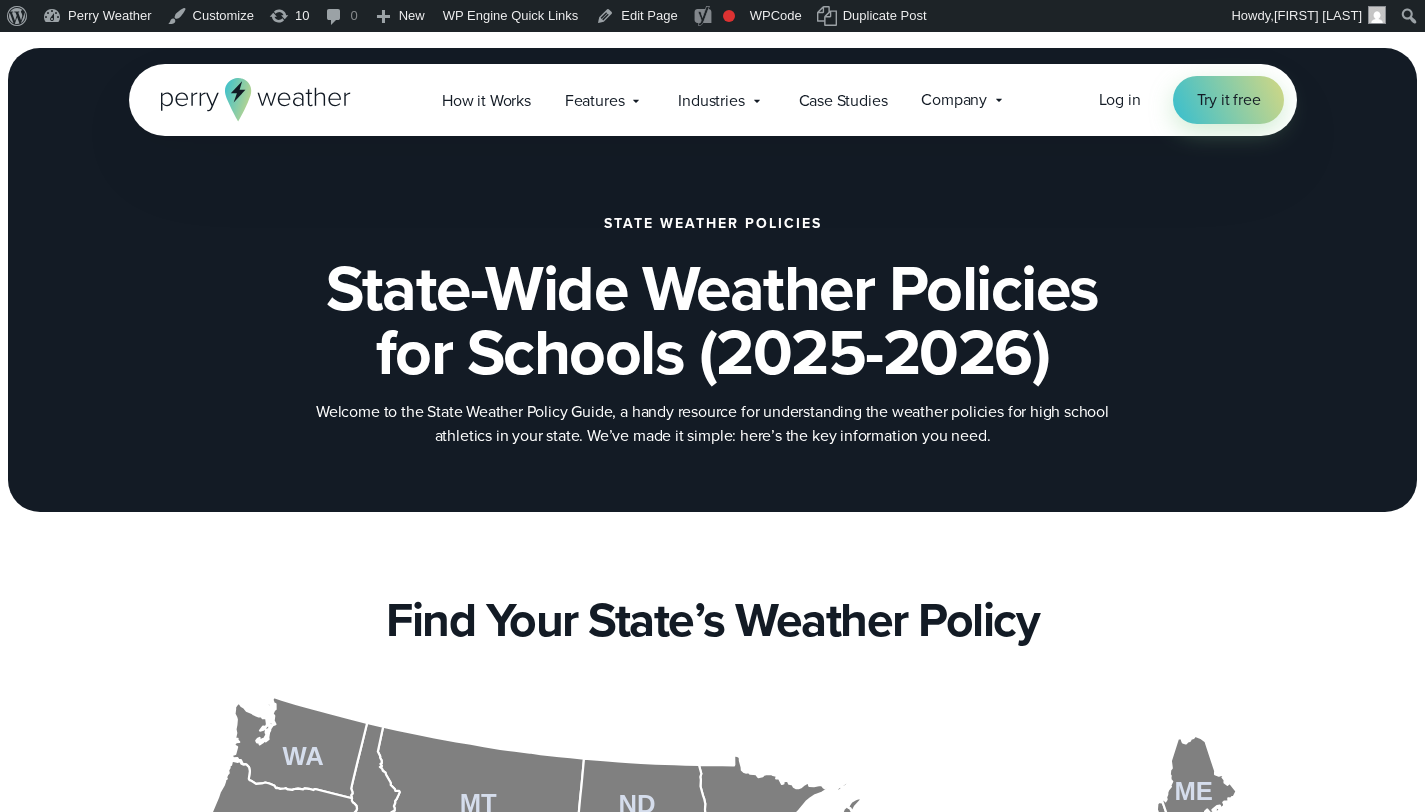 scroll, scrollTop: 0, scrollLeft: 0, axis: both 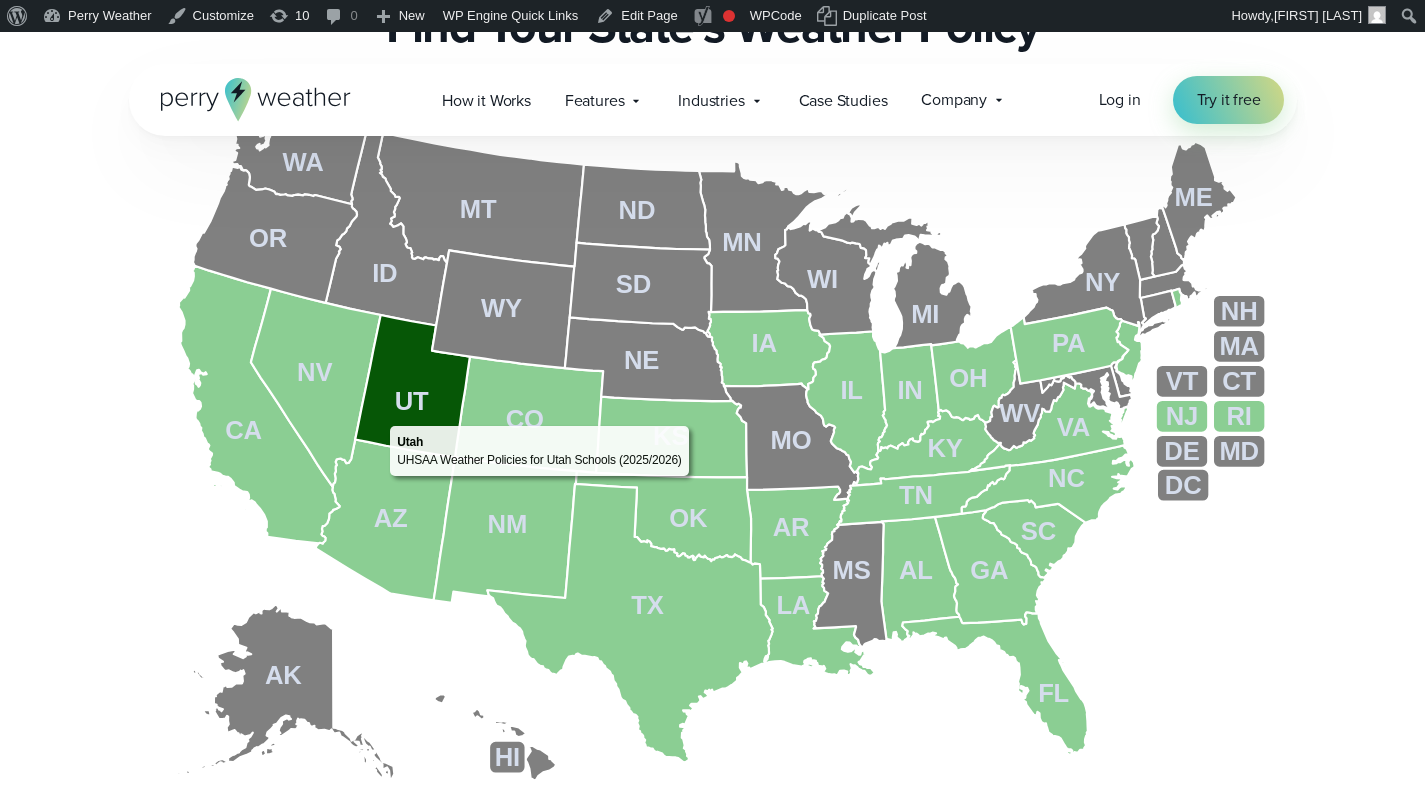 click 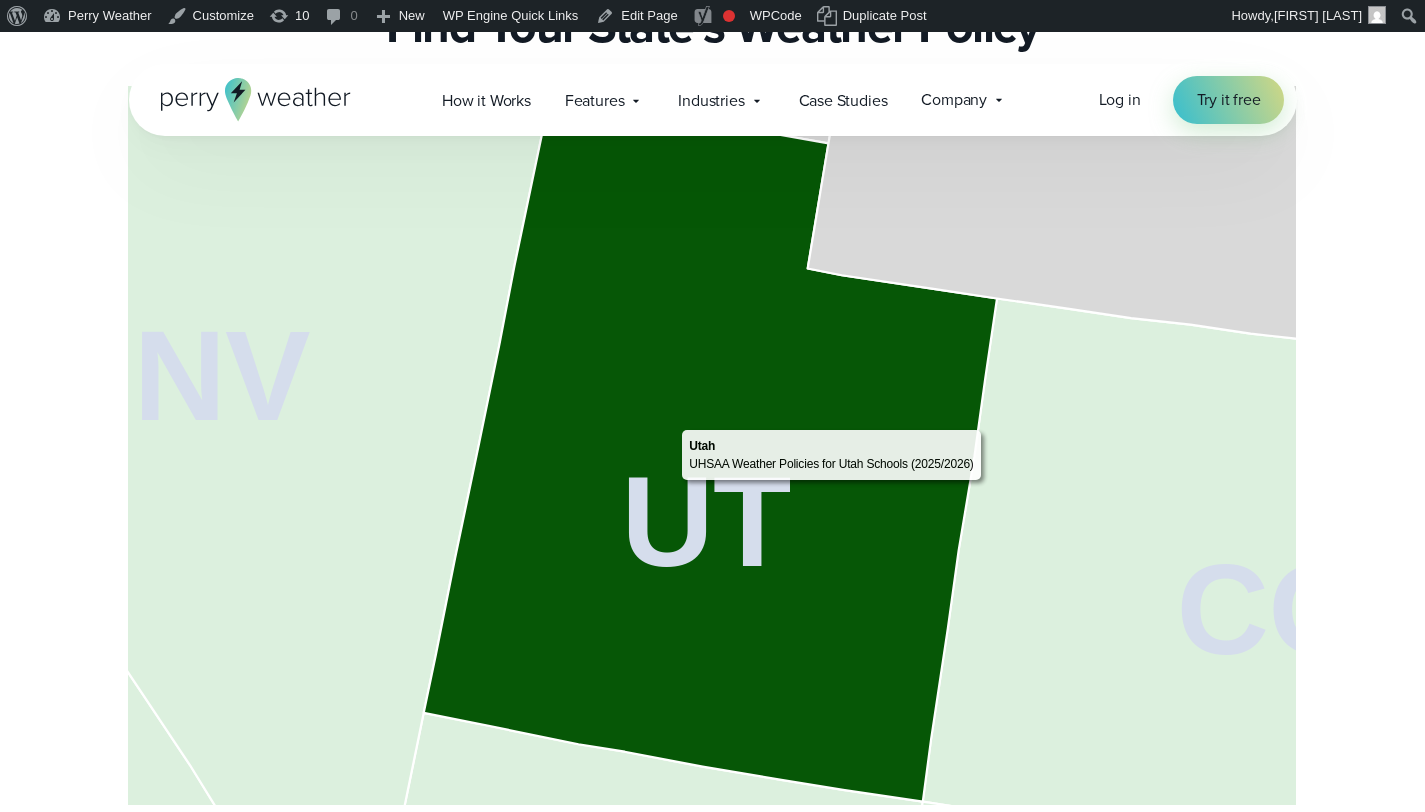 click 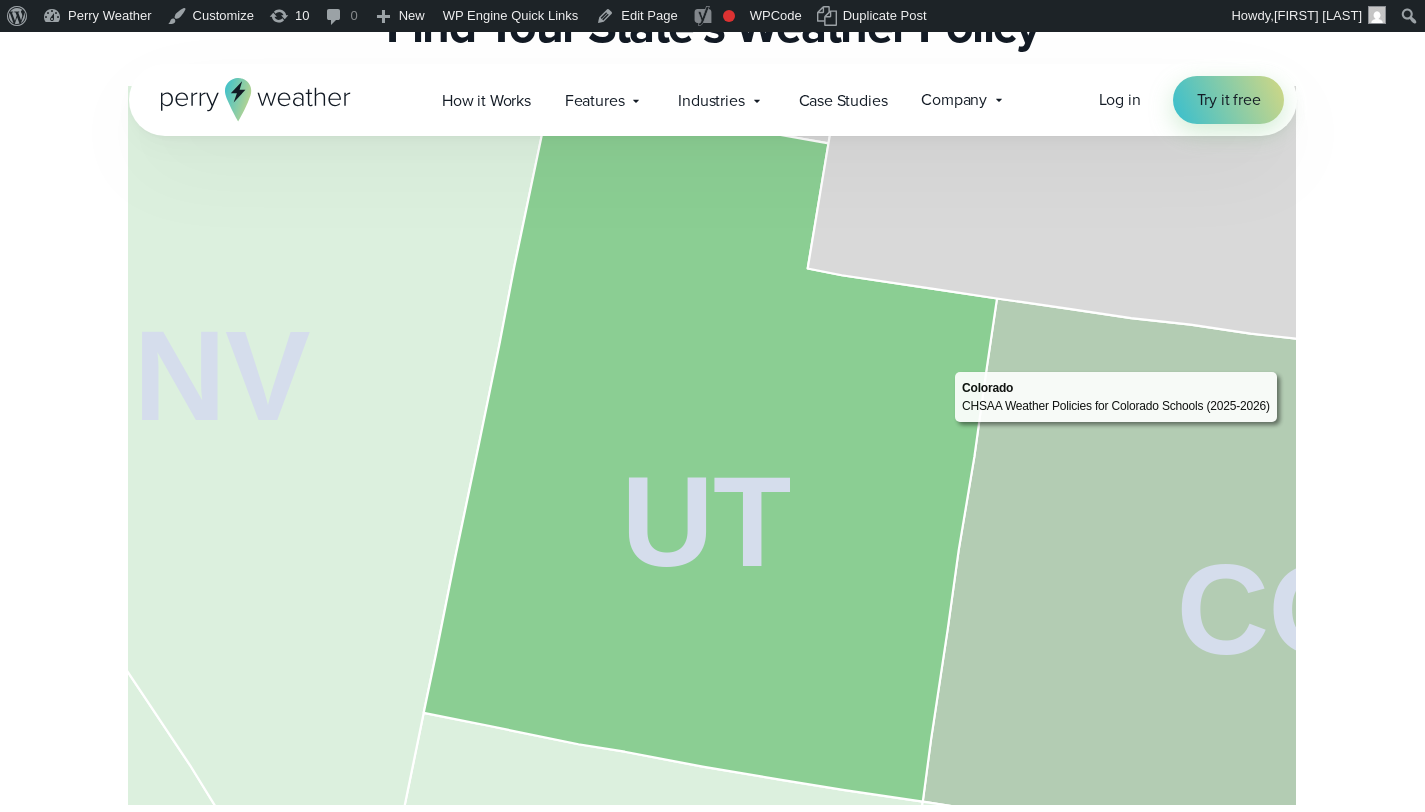scroll, scrollTop: 0, scrollLeft: 0, axis: both 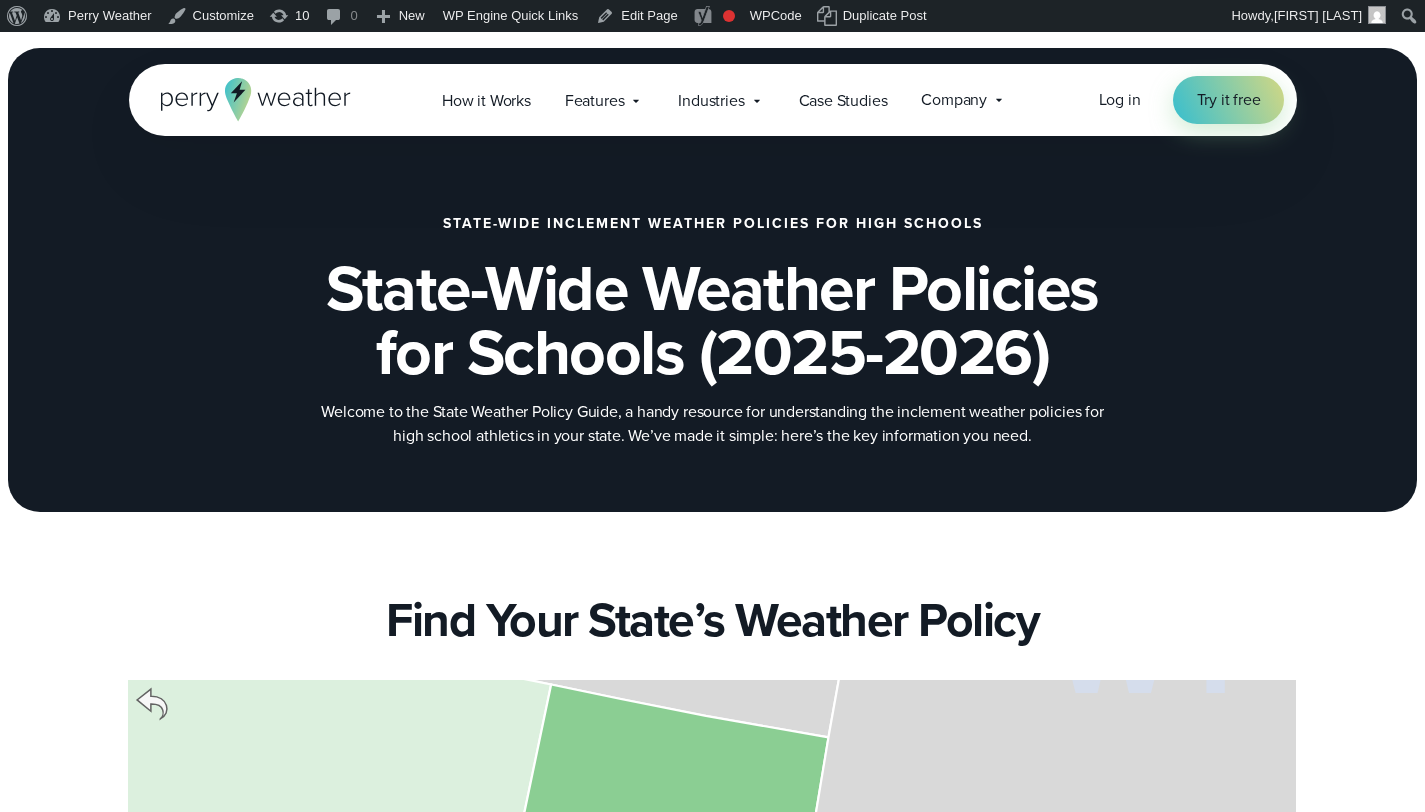 click 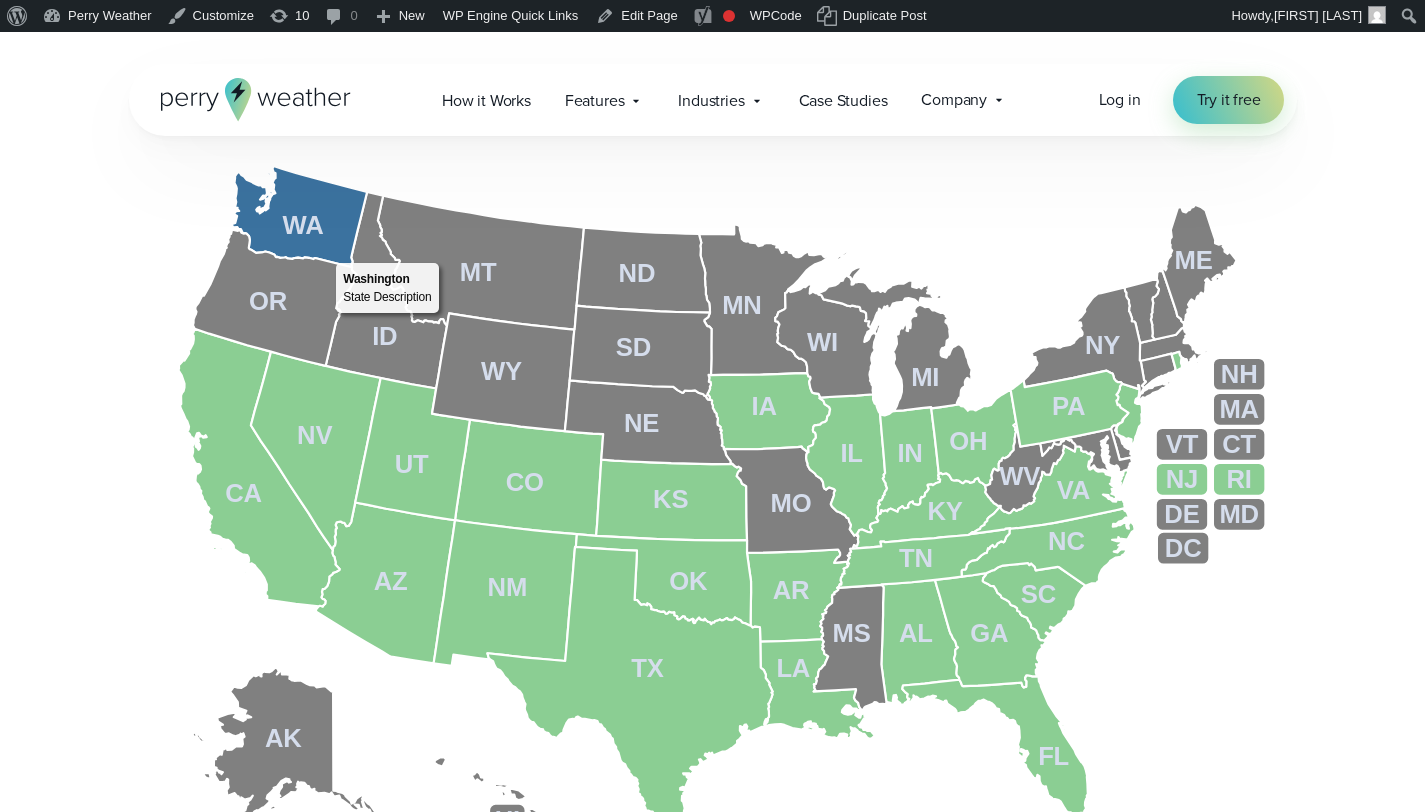 scroll, scrollTop: 598, scrollLeft: 0, axis: vertical 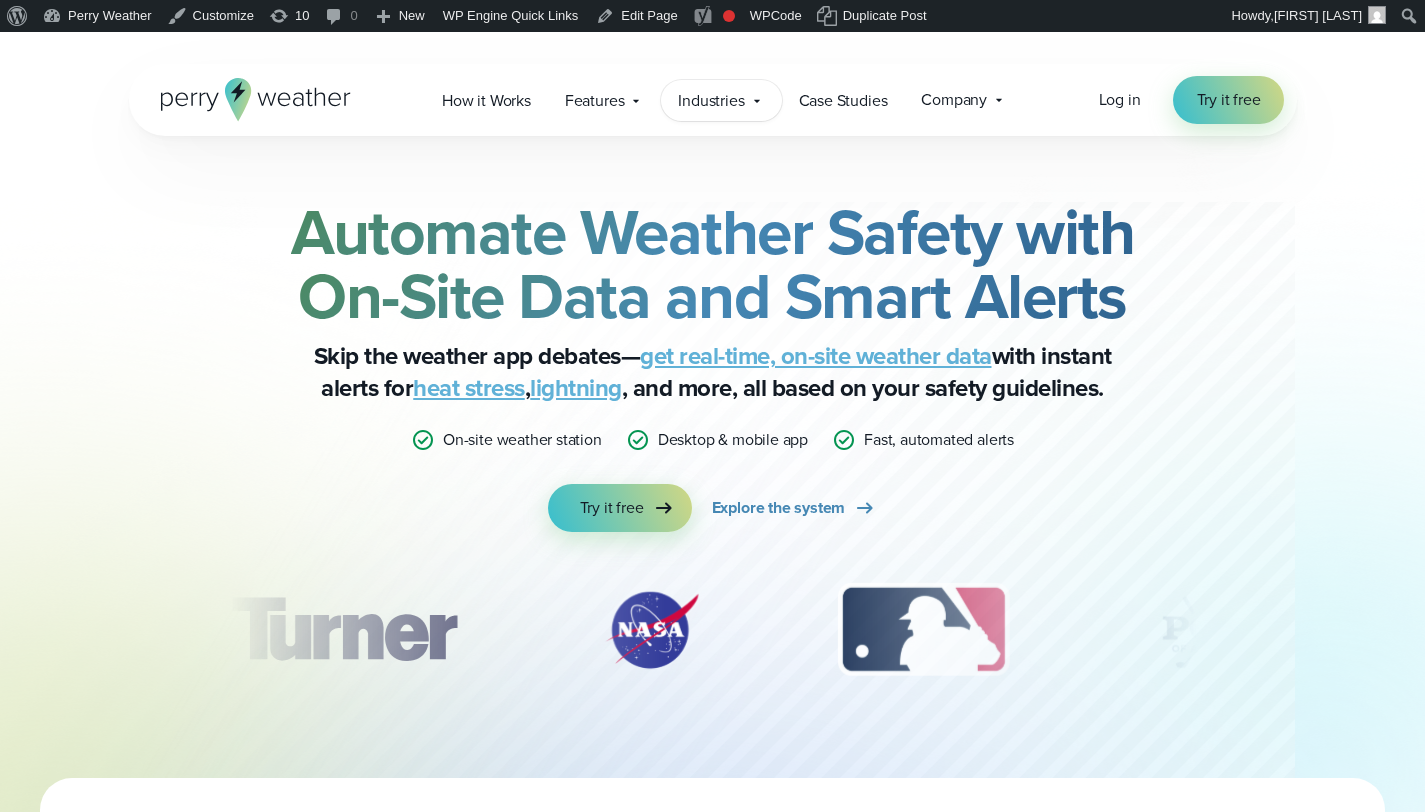 click on "Industries" at bounding box center (711, 101) 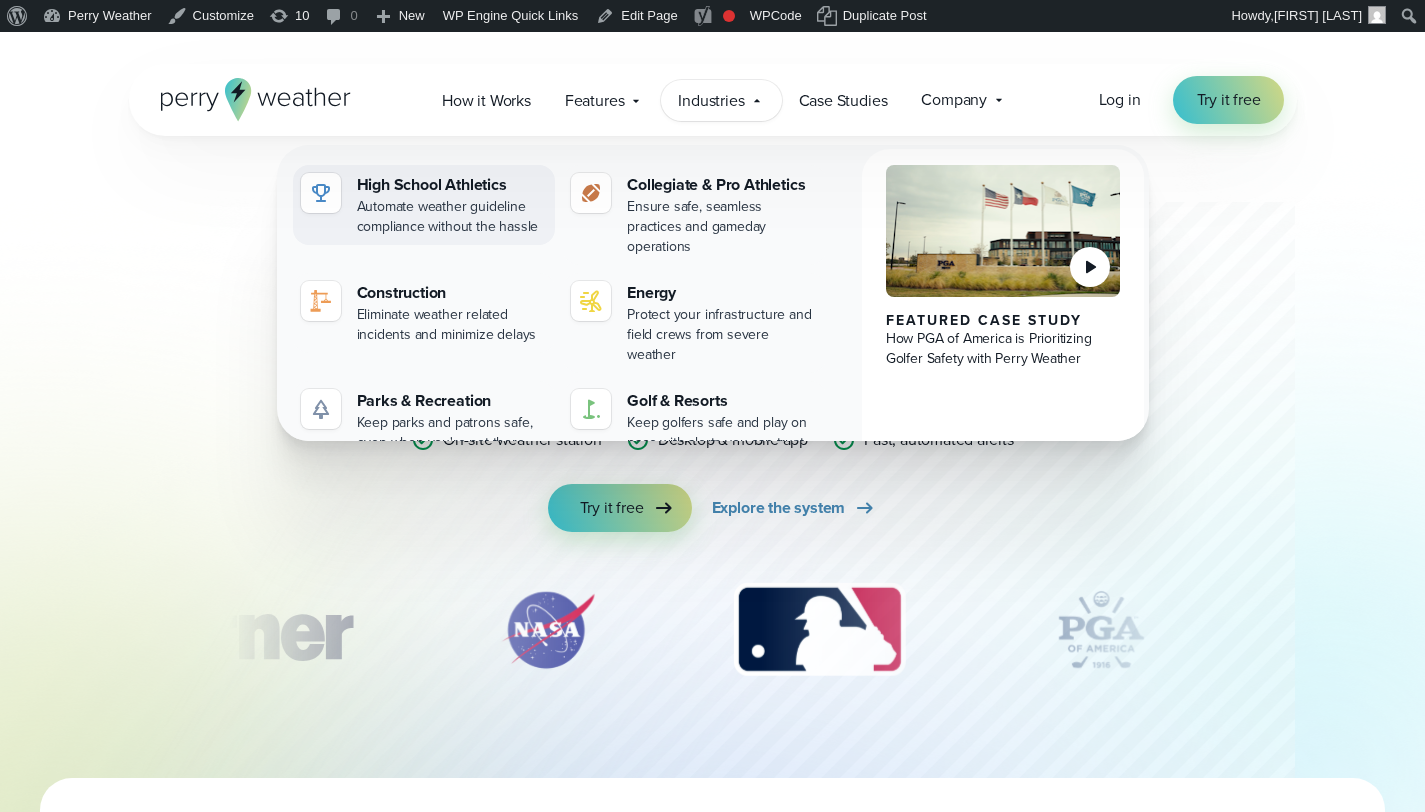 click on "High School Athletics" at bounding box center (452, 185) 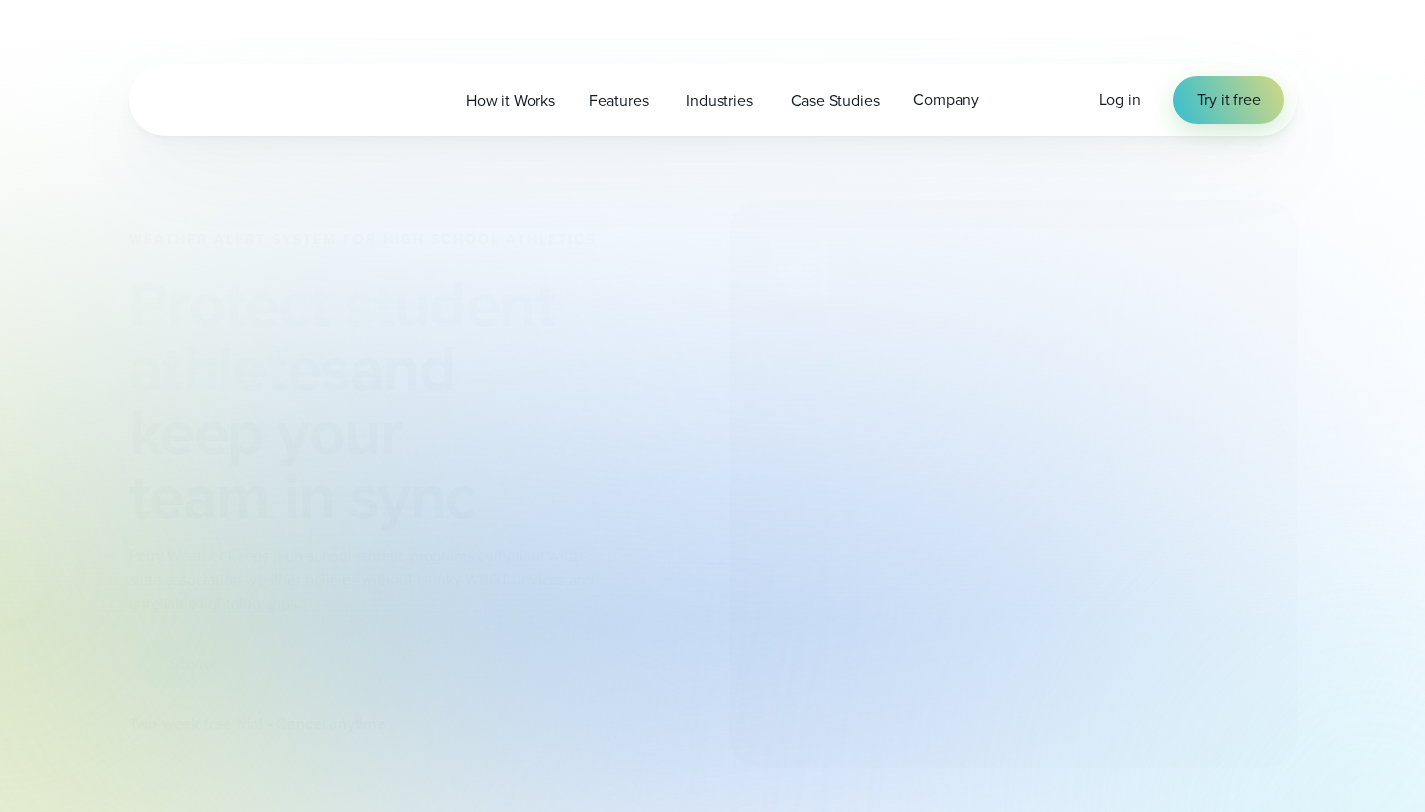 scroll, scrollTop: 0, scrollLeft: 0, axis: both 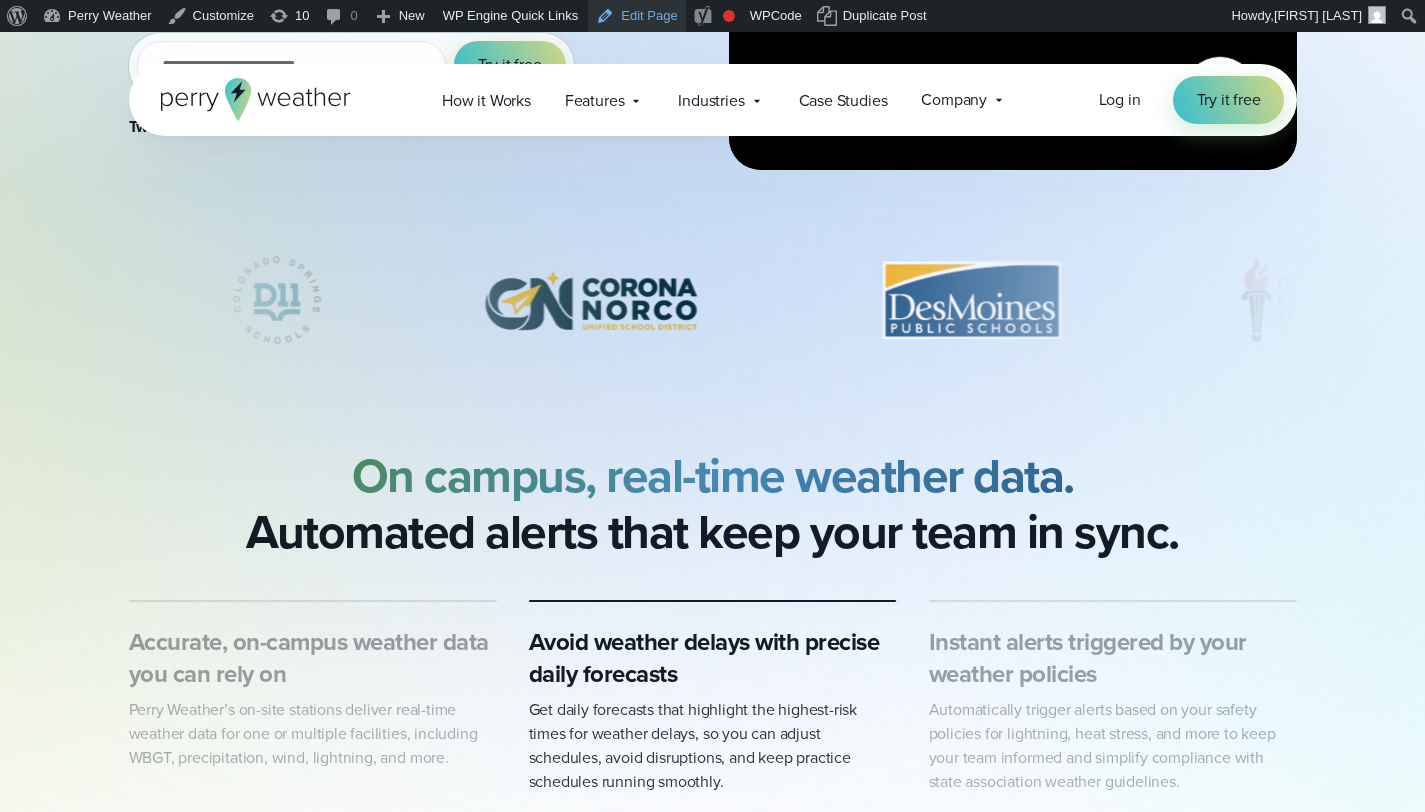 click on "Edit Page" at bounding box center (636, 16) 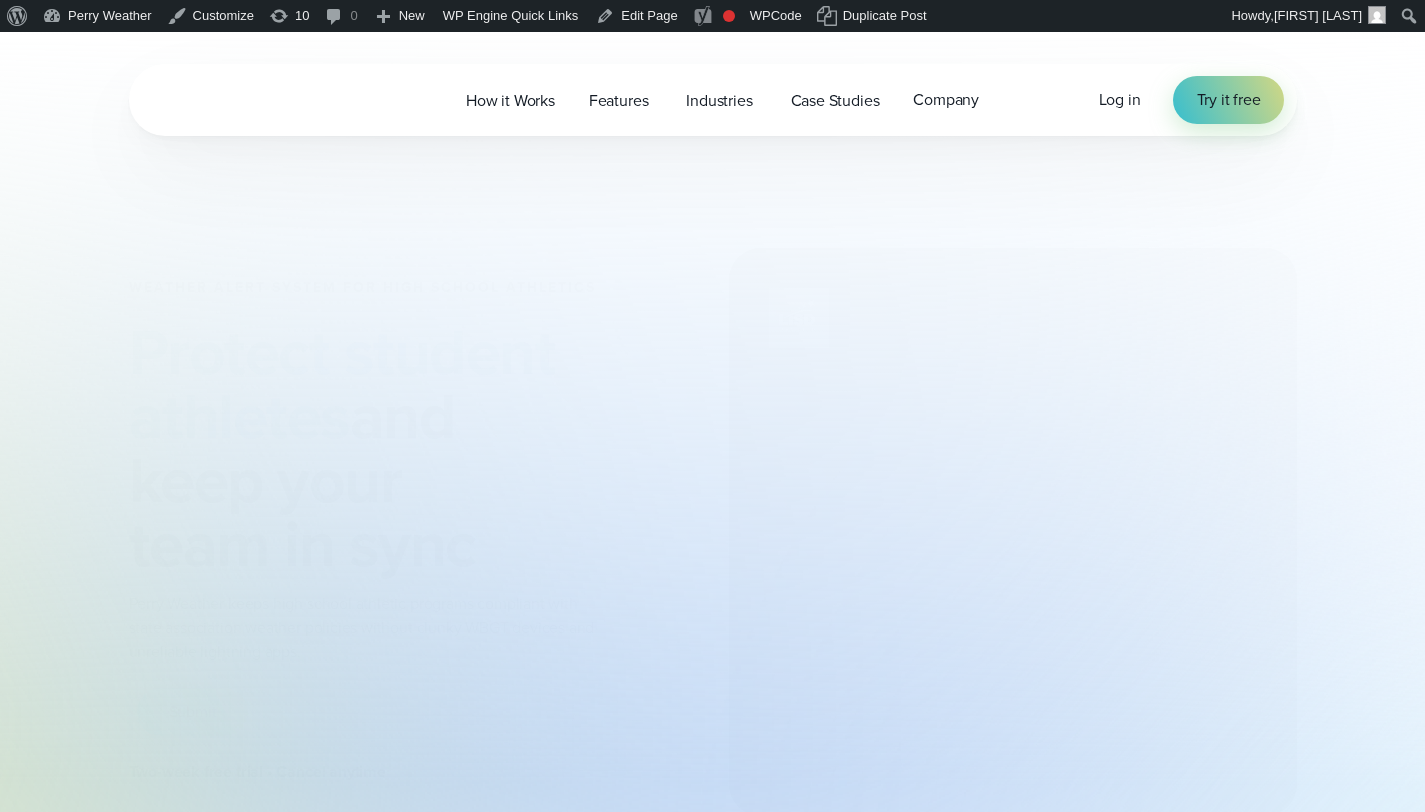 scroll, scrollTop: 0, scrollLeft: 0, axis: both 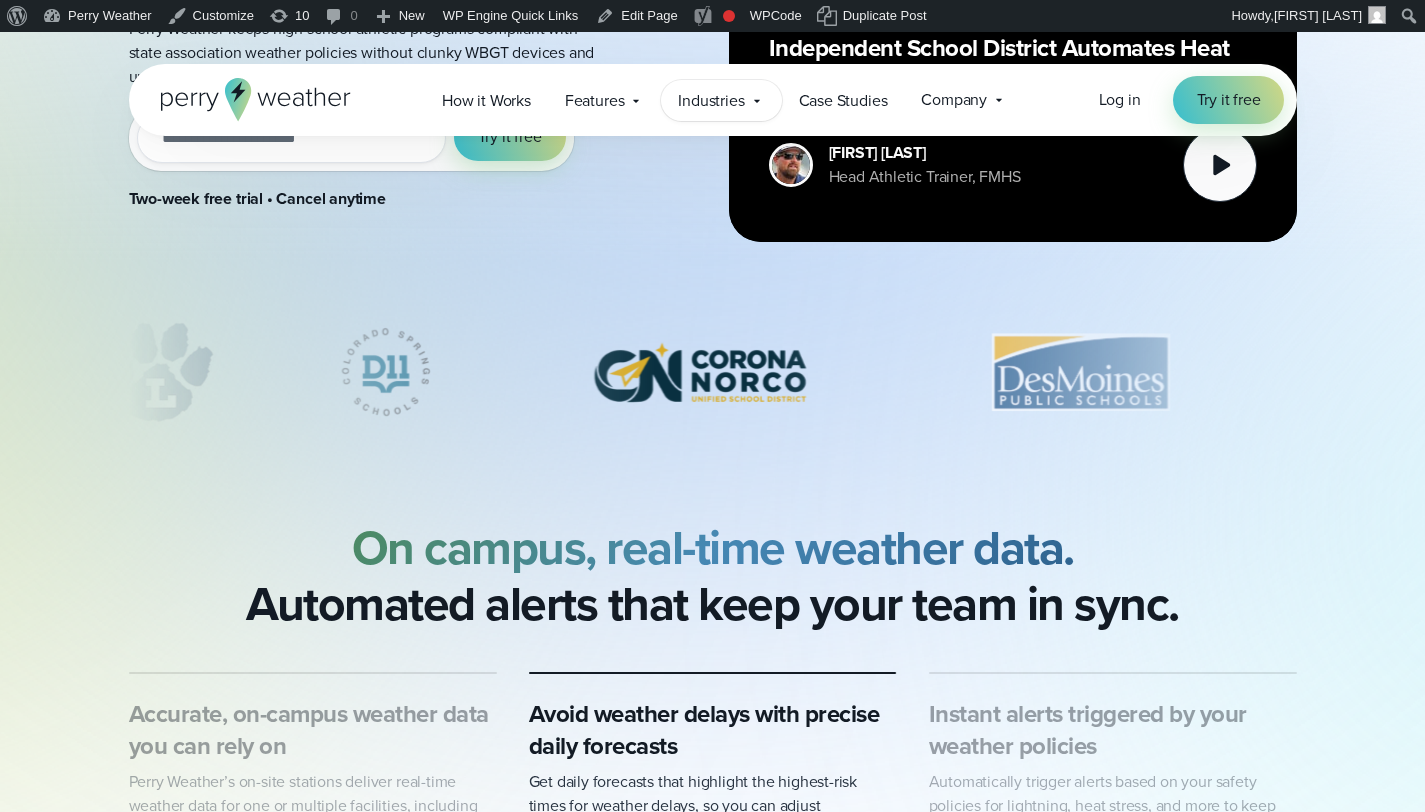 click on "Industries" at bounding box center (711, 101) 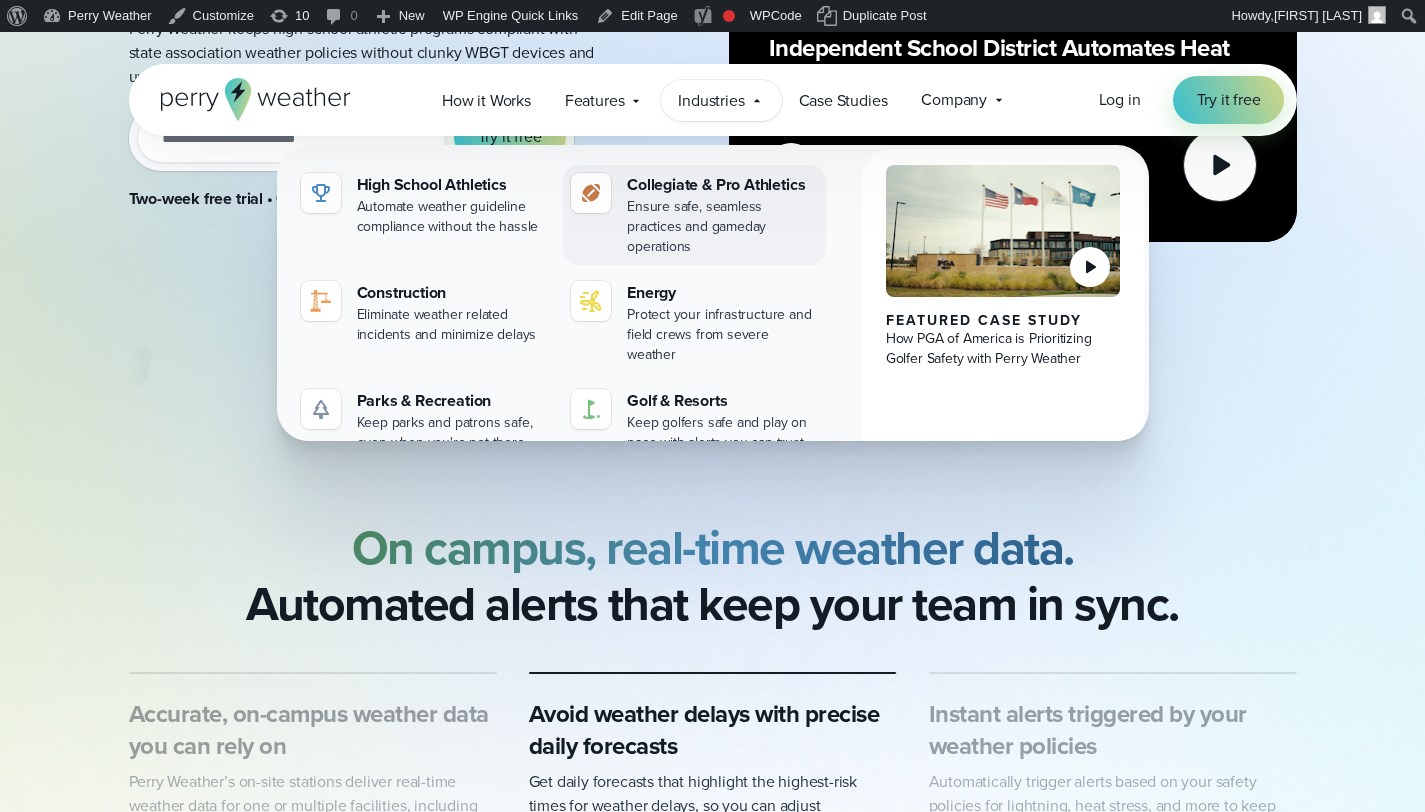 click on "Ensure safe, seamless practices and gameday operations" at bounding box center [722, 227] 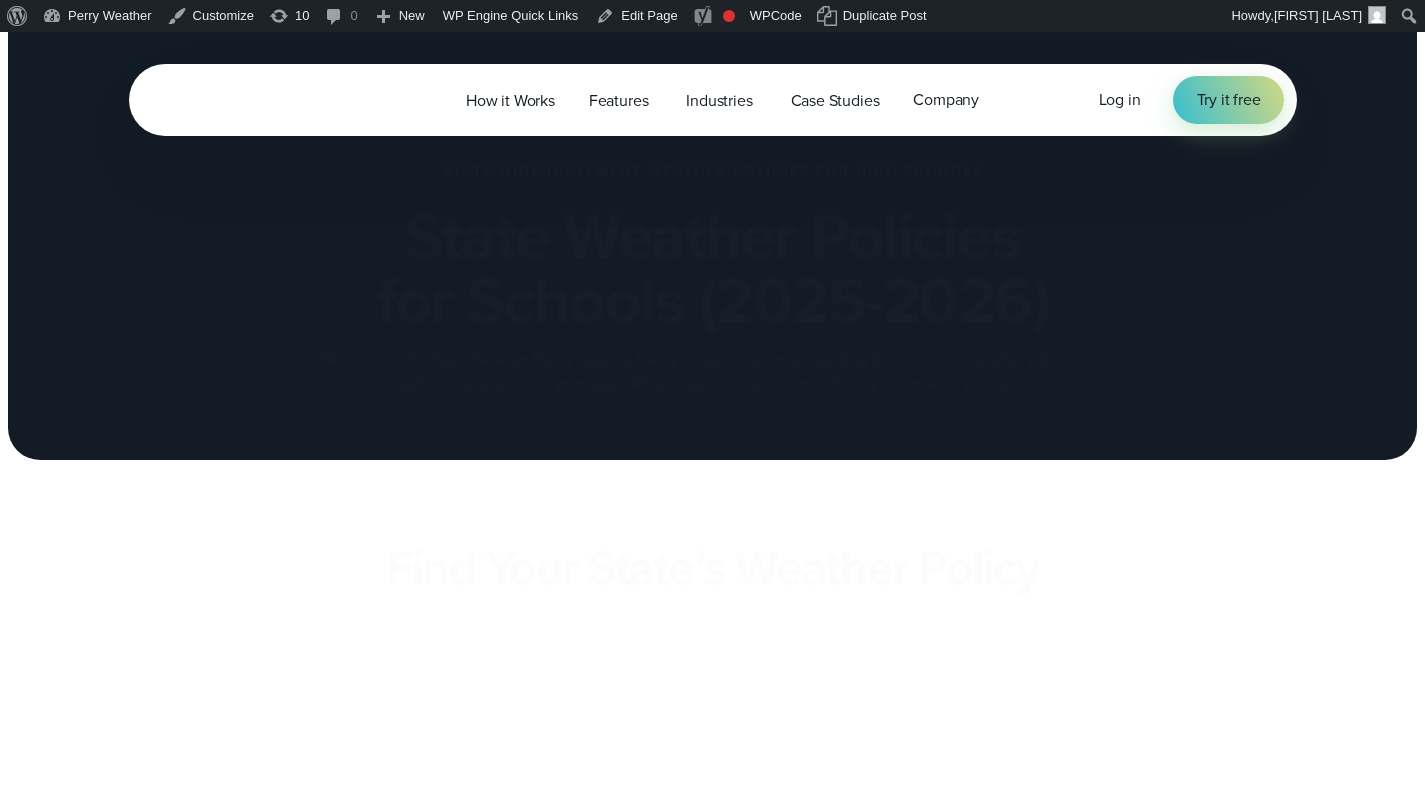 scroll, scrollTop: 1867, scrollLeft: 0, axis: vertical 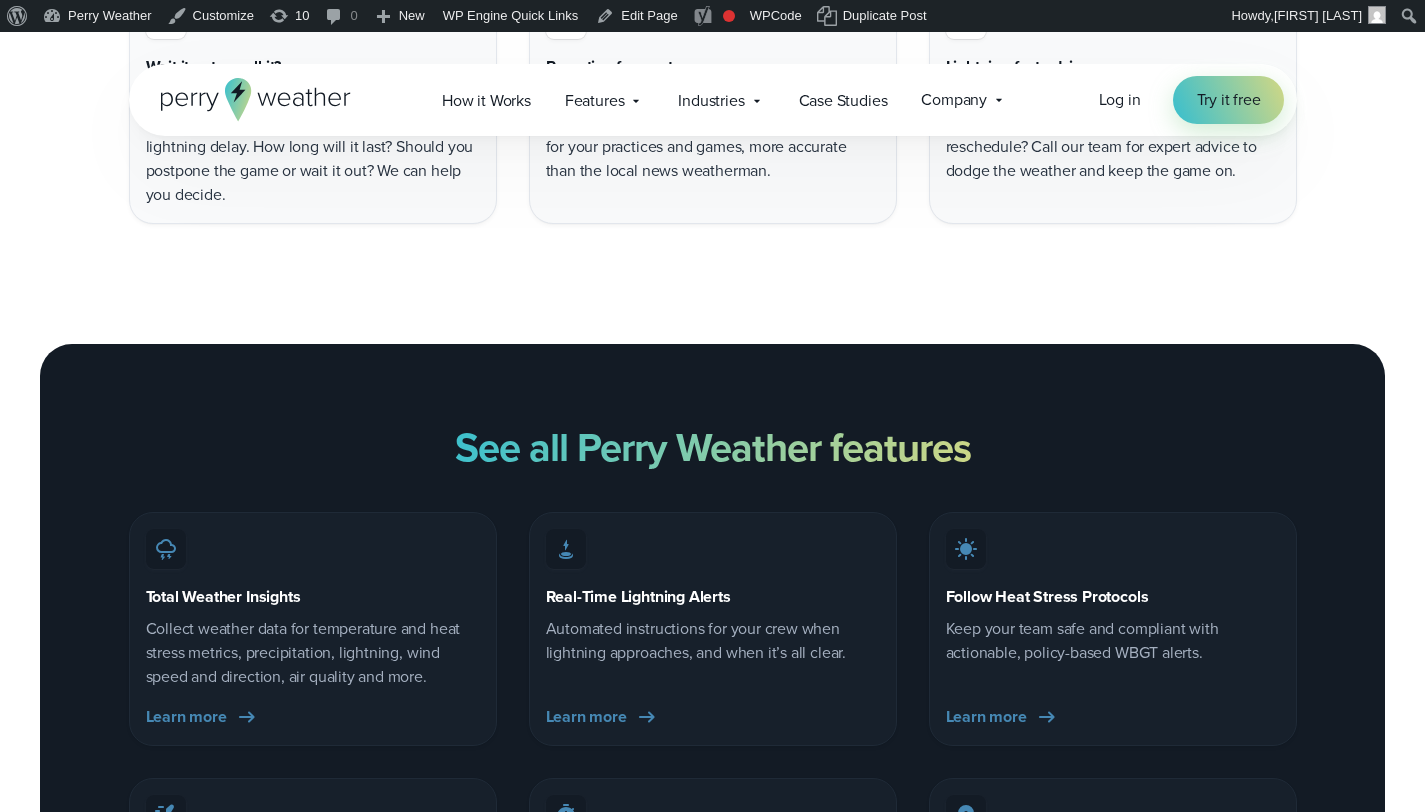 click 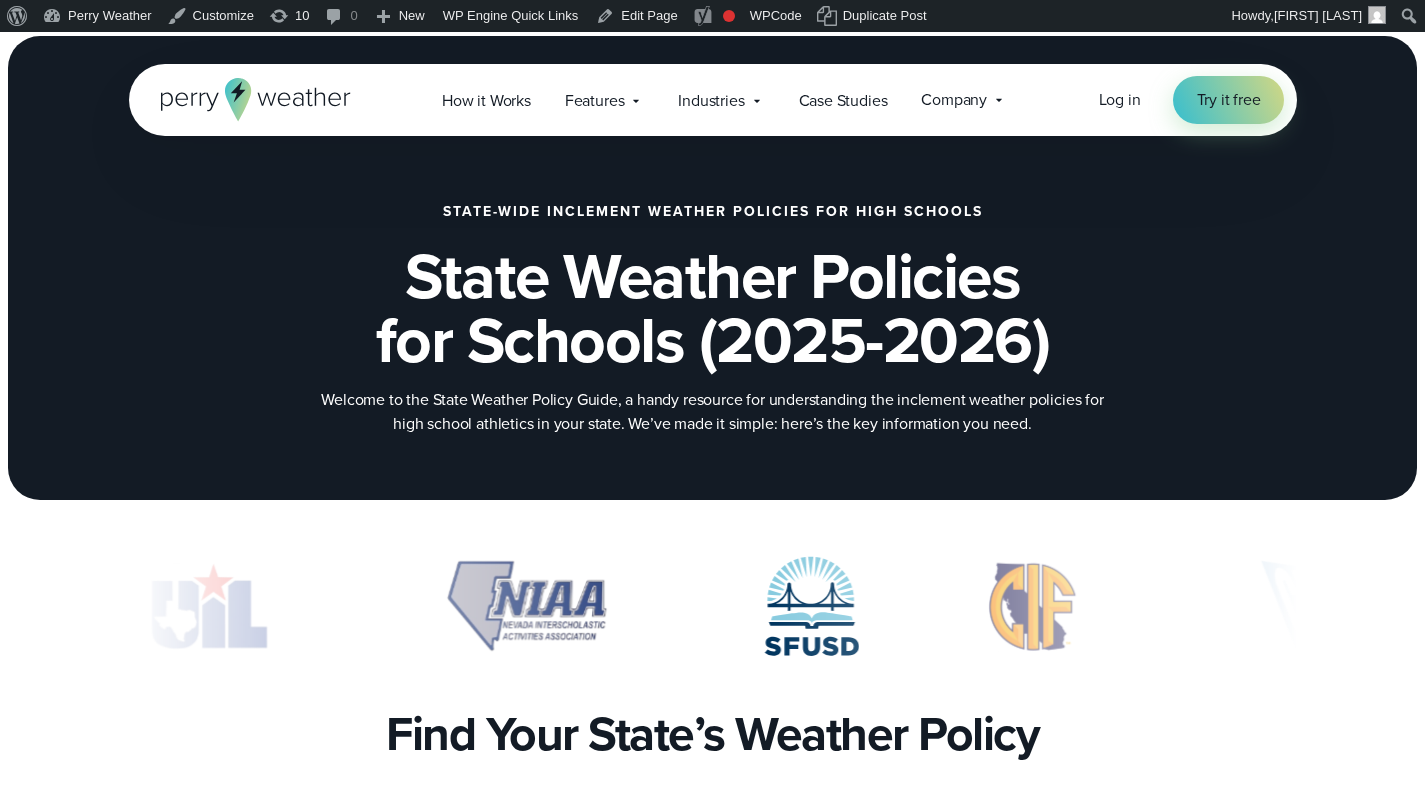 scroll, scrollTop: 12, scrollLeft: 0, axis: vertical 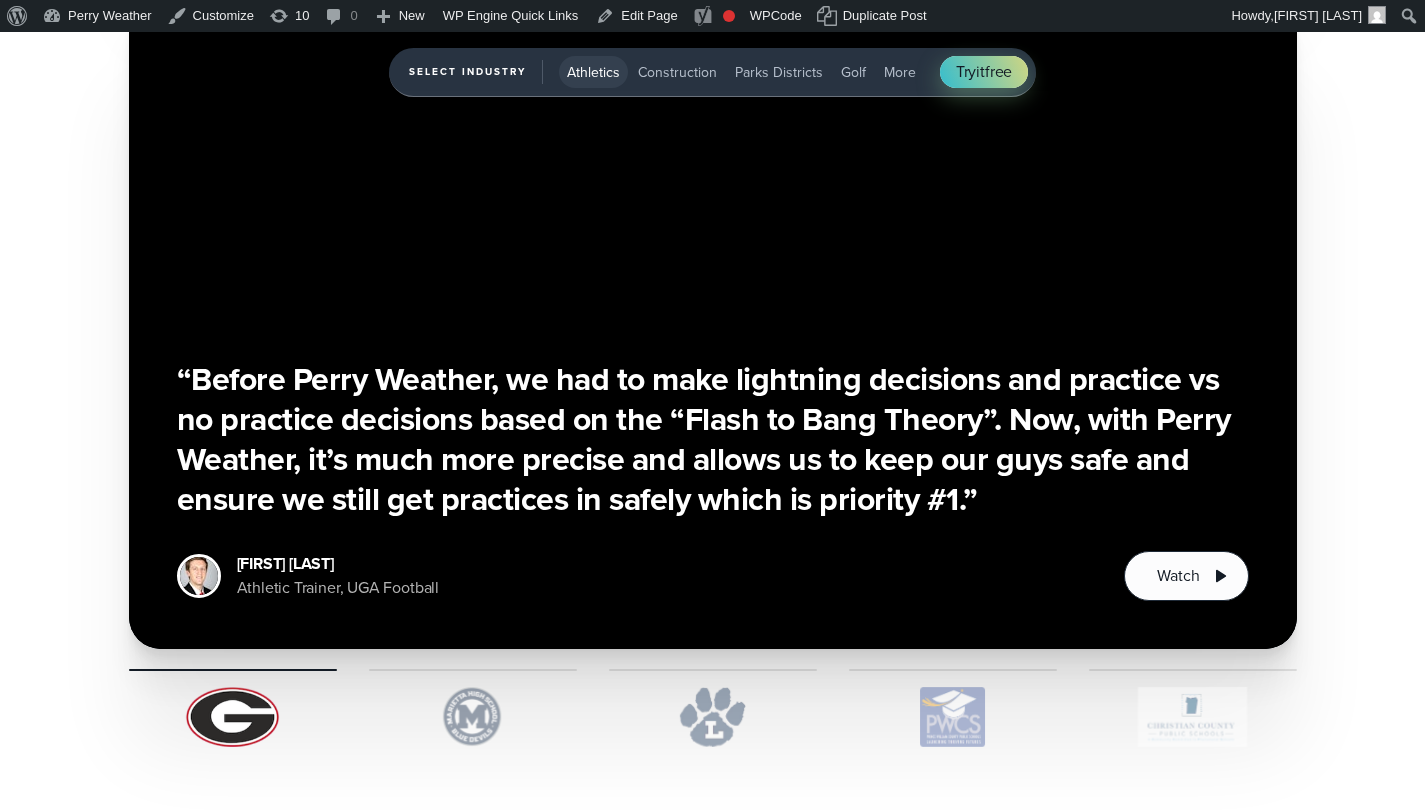 click at bounding box center (473, 717) 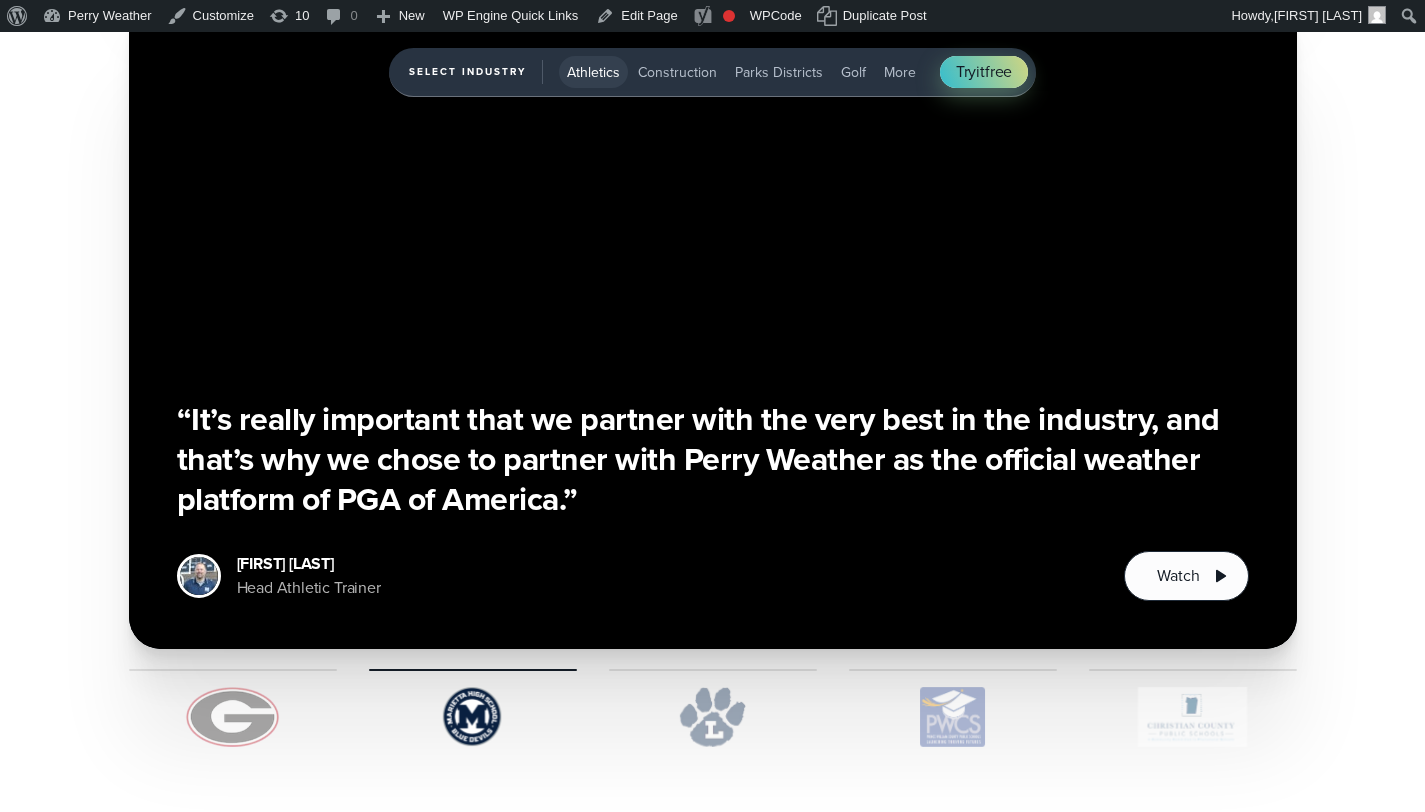 click at bounding box center (713, 717) 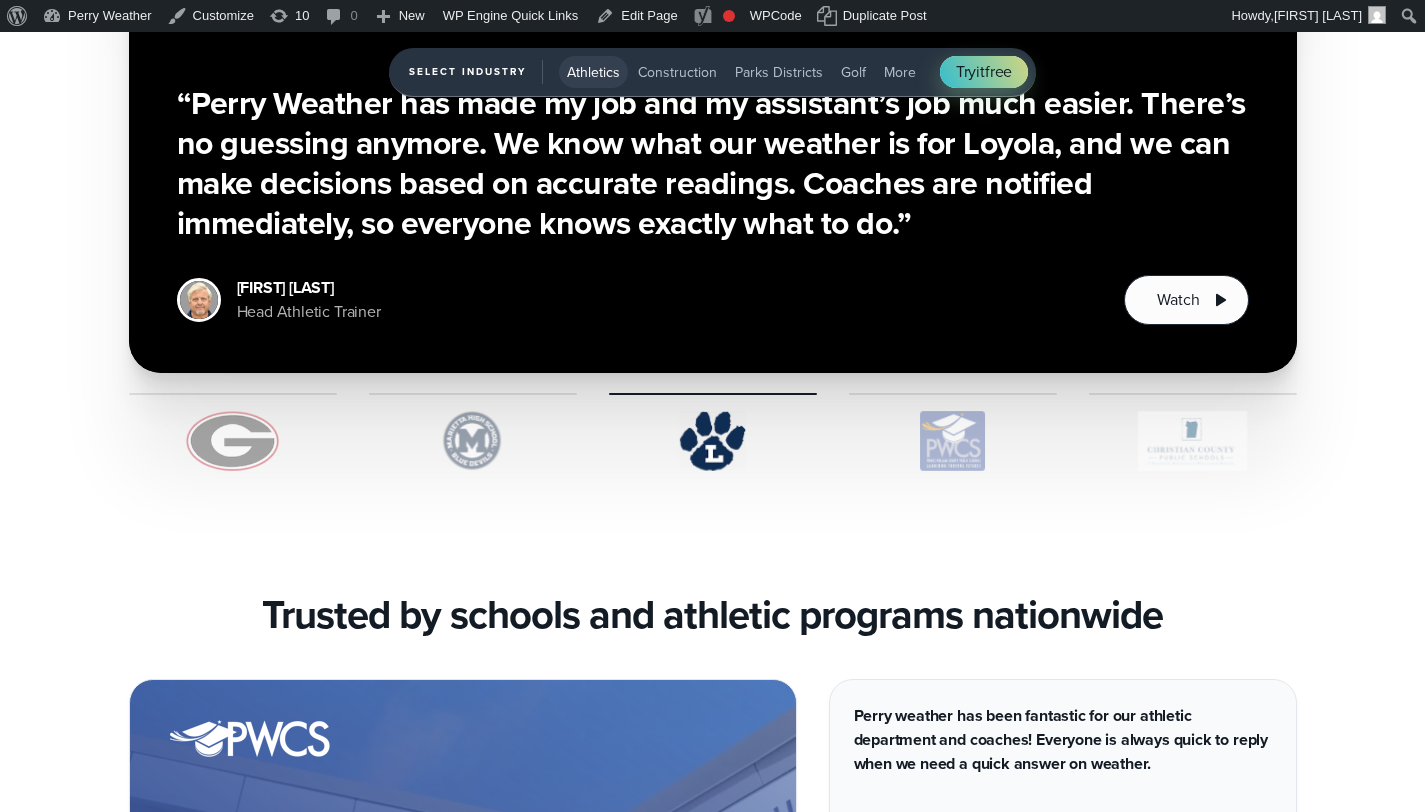 scroll, scrollTop: 4986, scrollLeft: 0, axis: vertical 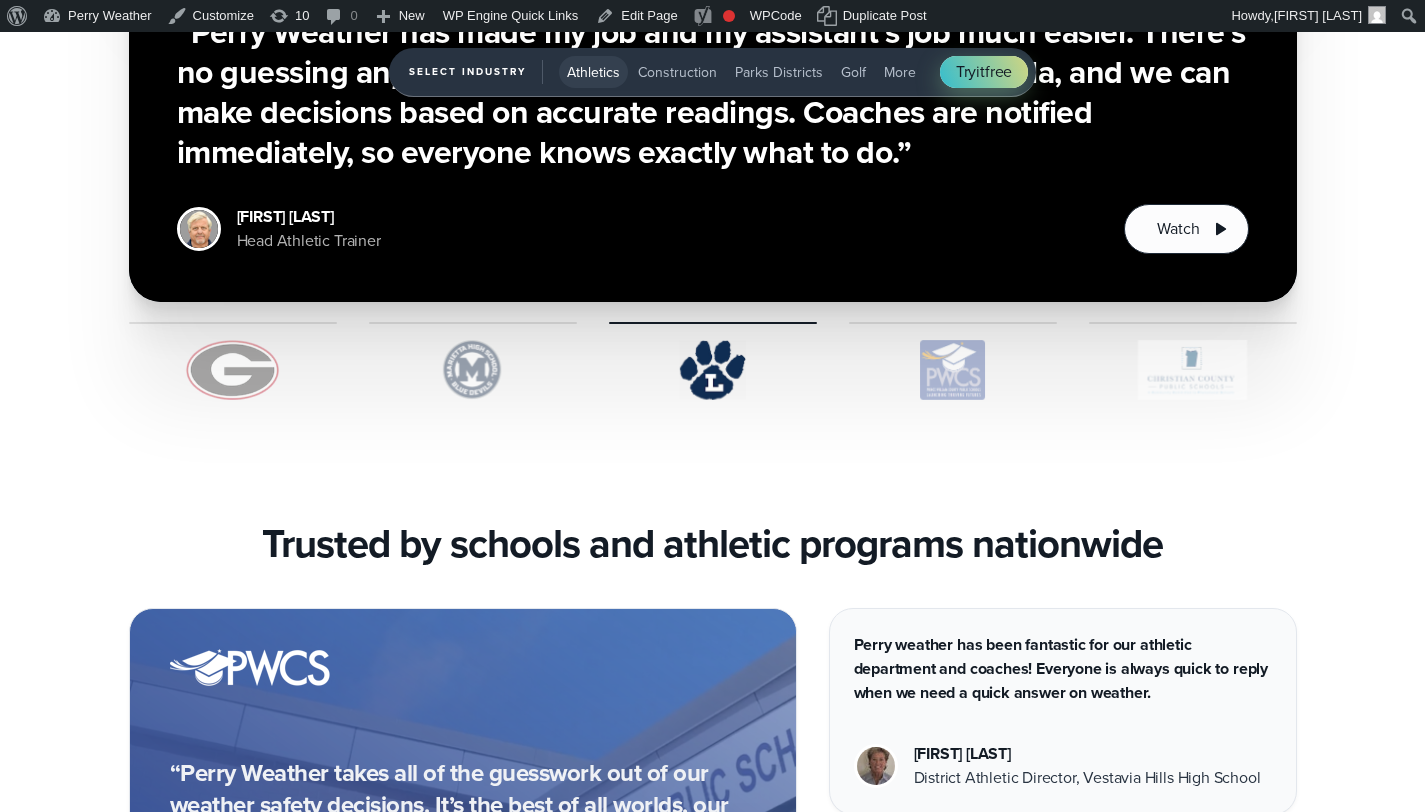click at bounding box center (953, 370) 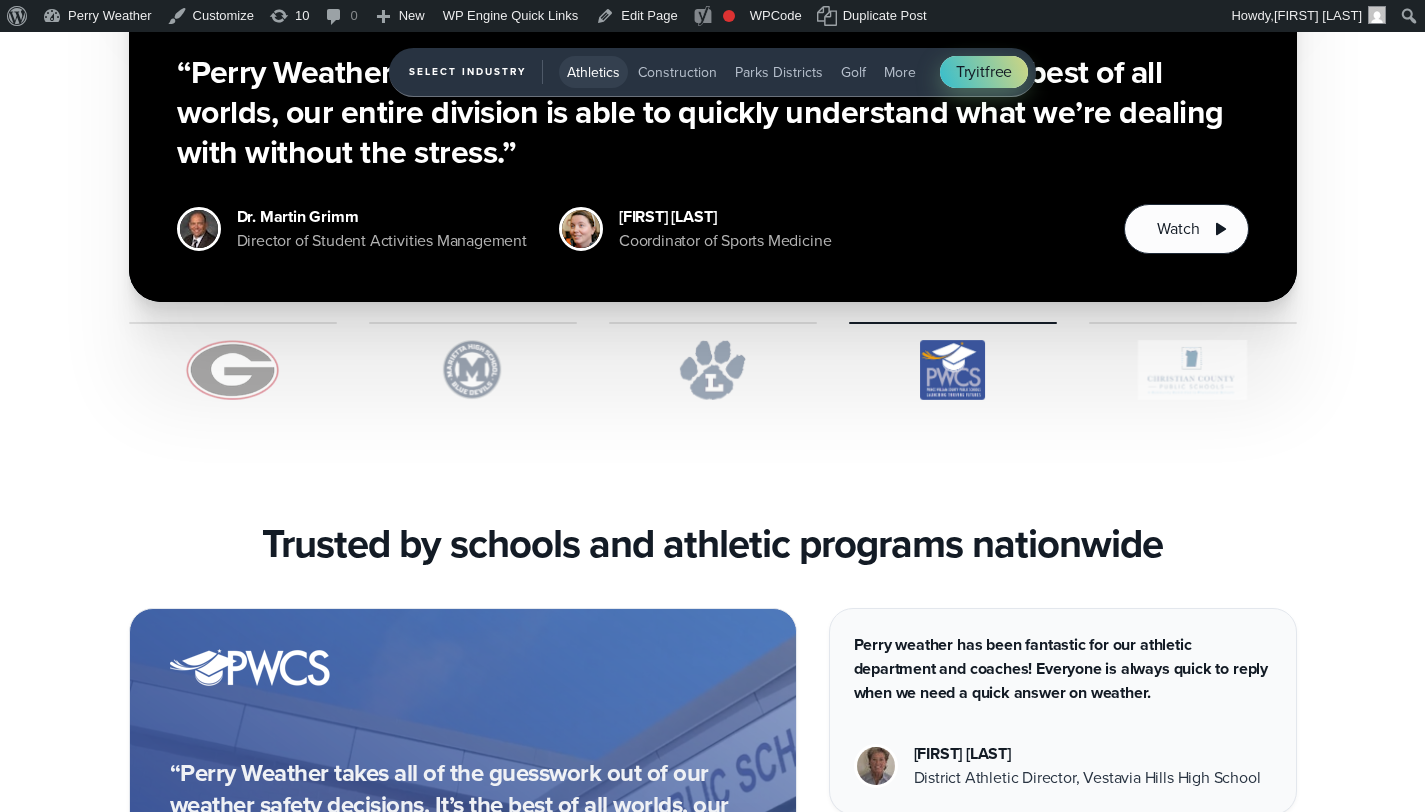 click at bounding box center [1193, 370] 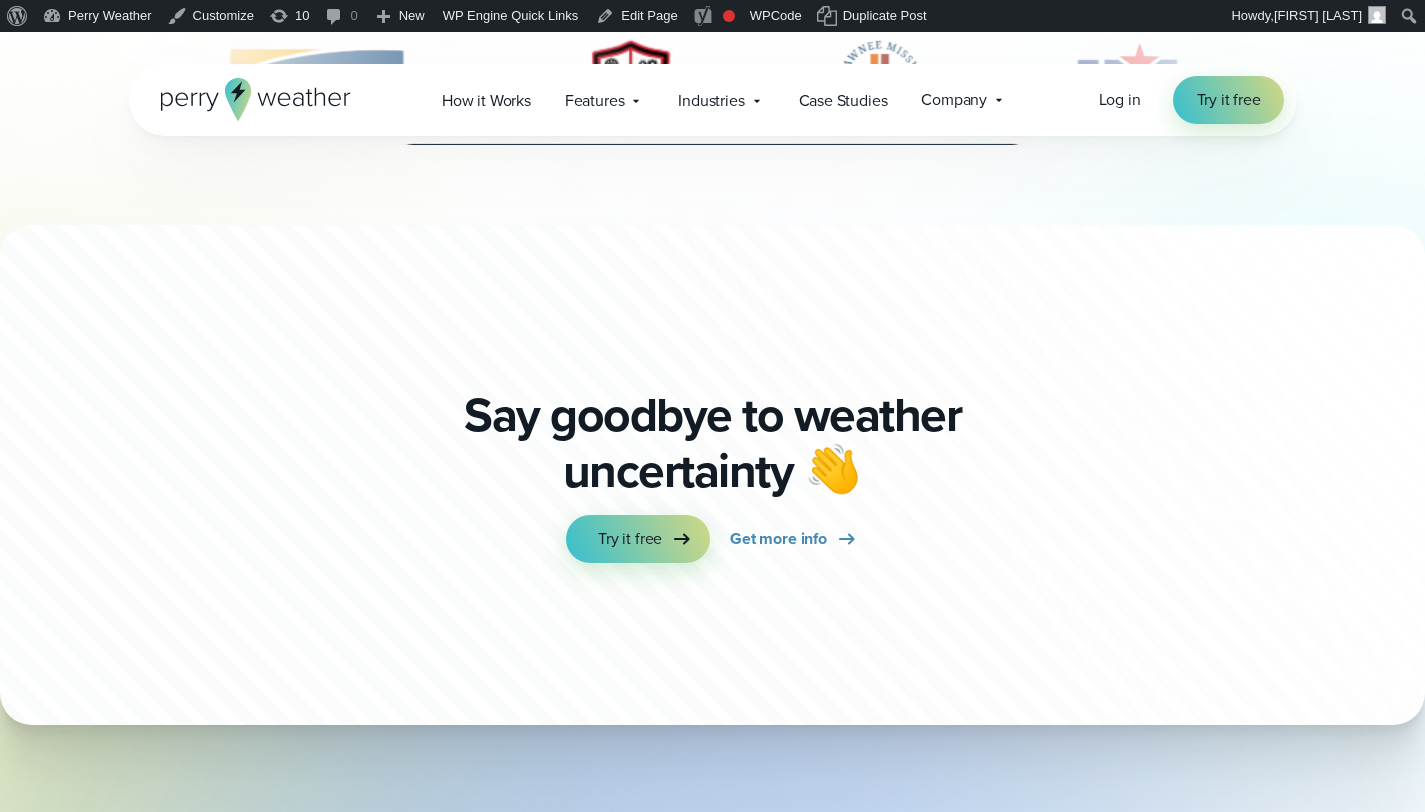 scroll, scrollTop: 5997, scrollLeft: 0, axis: vertical 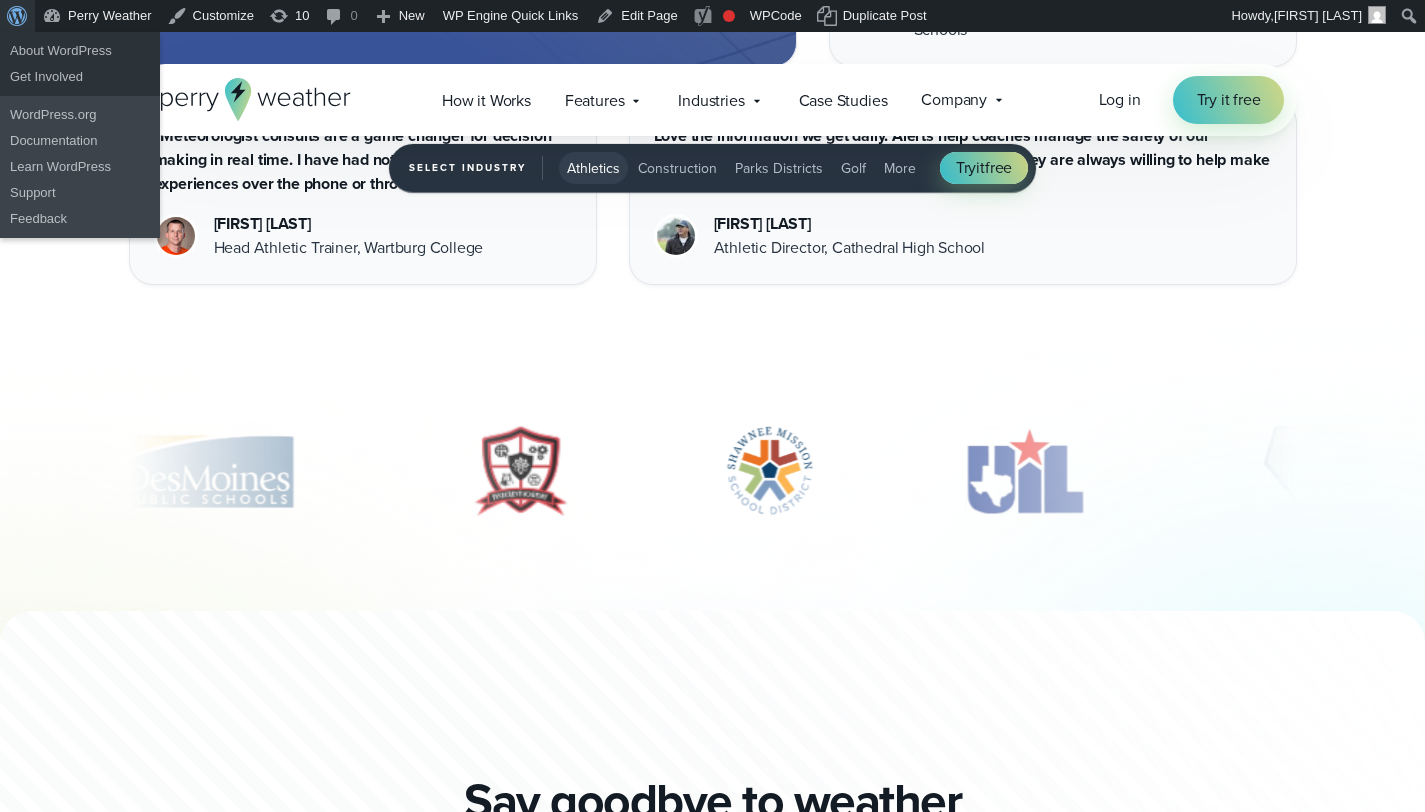 click at bounding box center [14, 14] 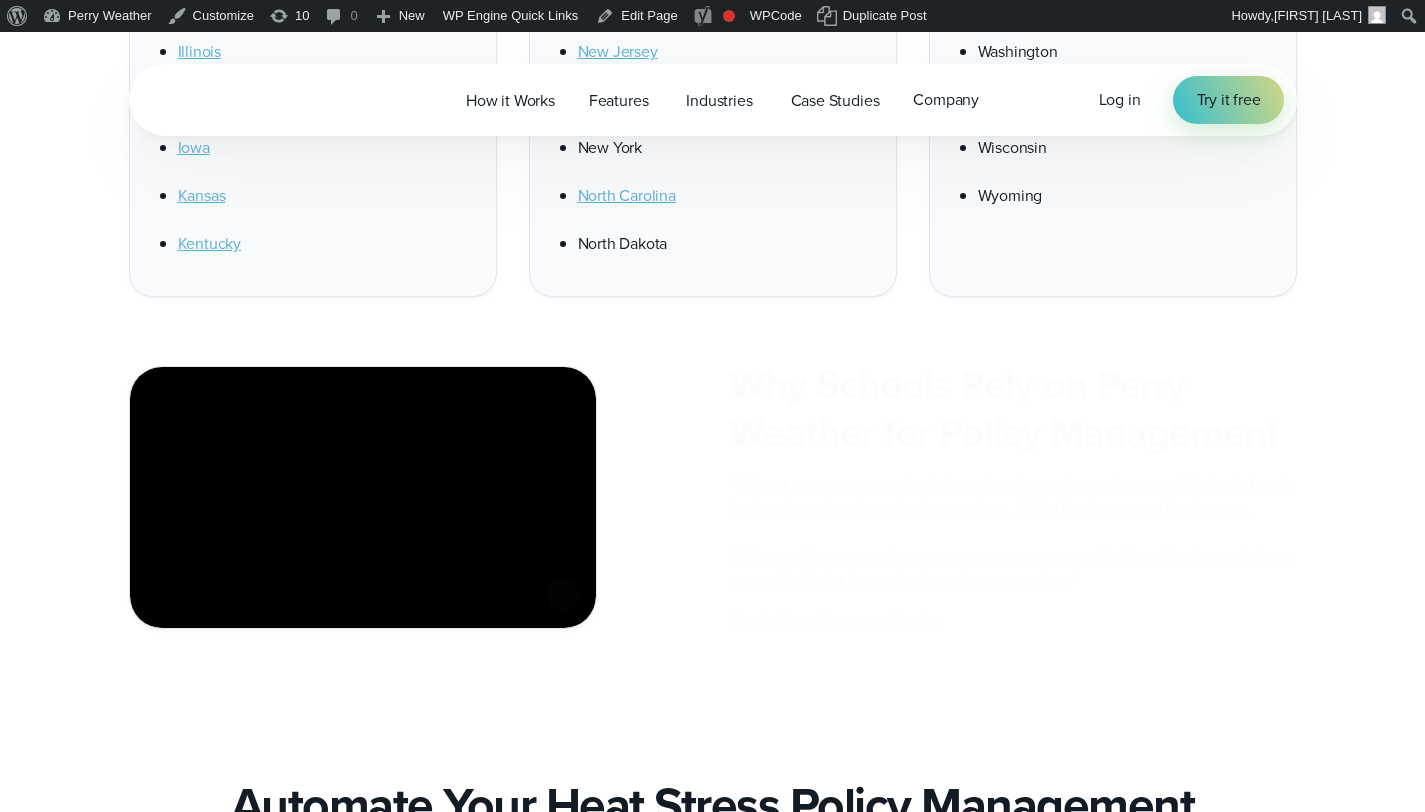 scroll, scrollTop: 2198, scrollLeft: 0, axis: vertical 